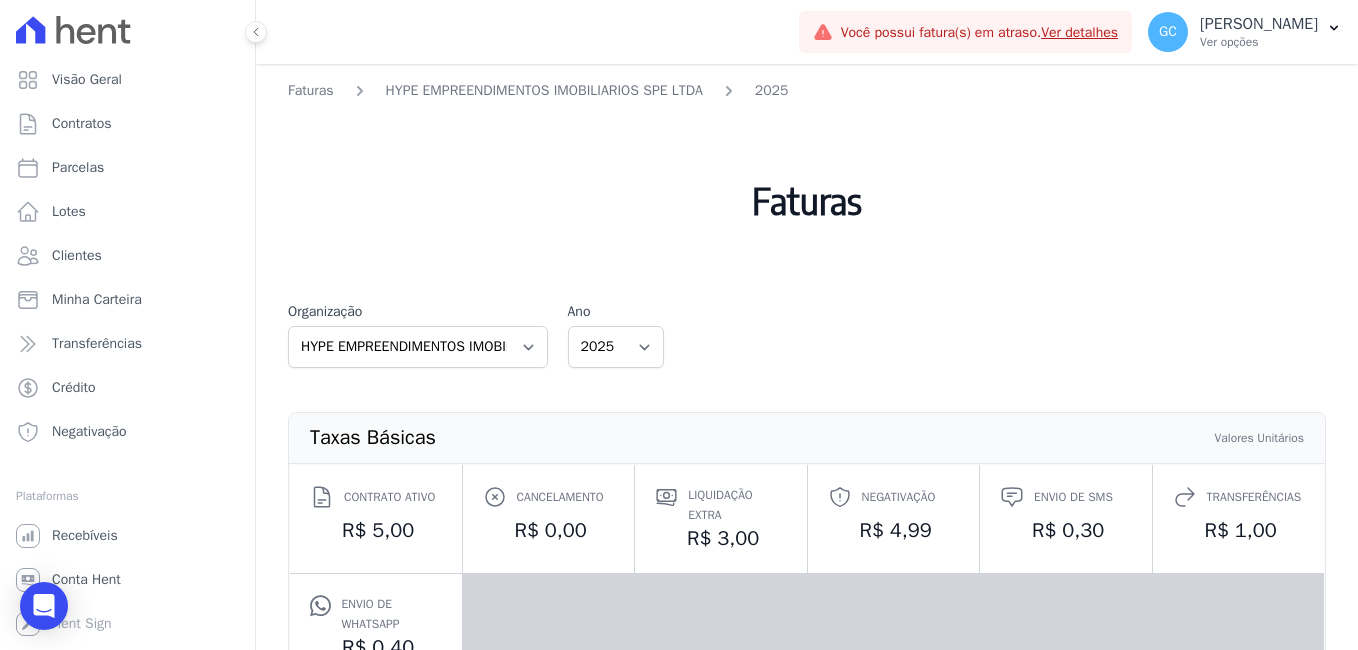 scroll, scrollTop: 0, scrollLeft: 0, axis: both 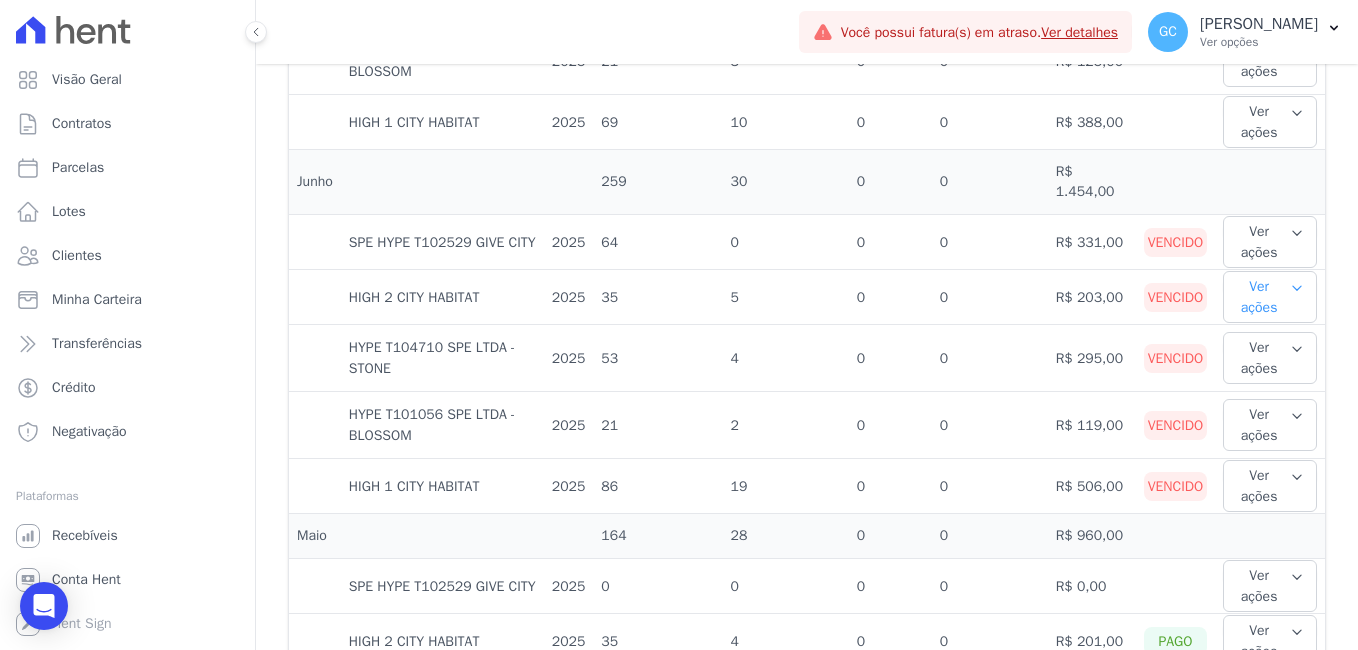 click on "Ver ações" at bounding box center [1270, 297] 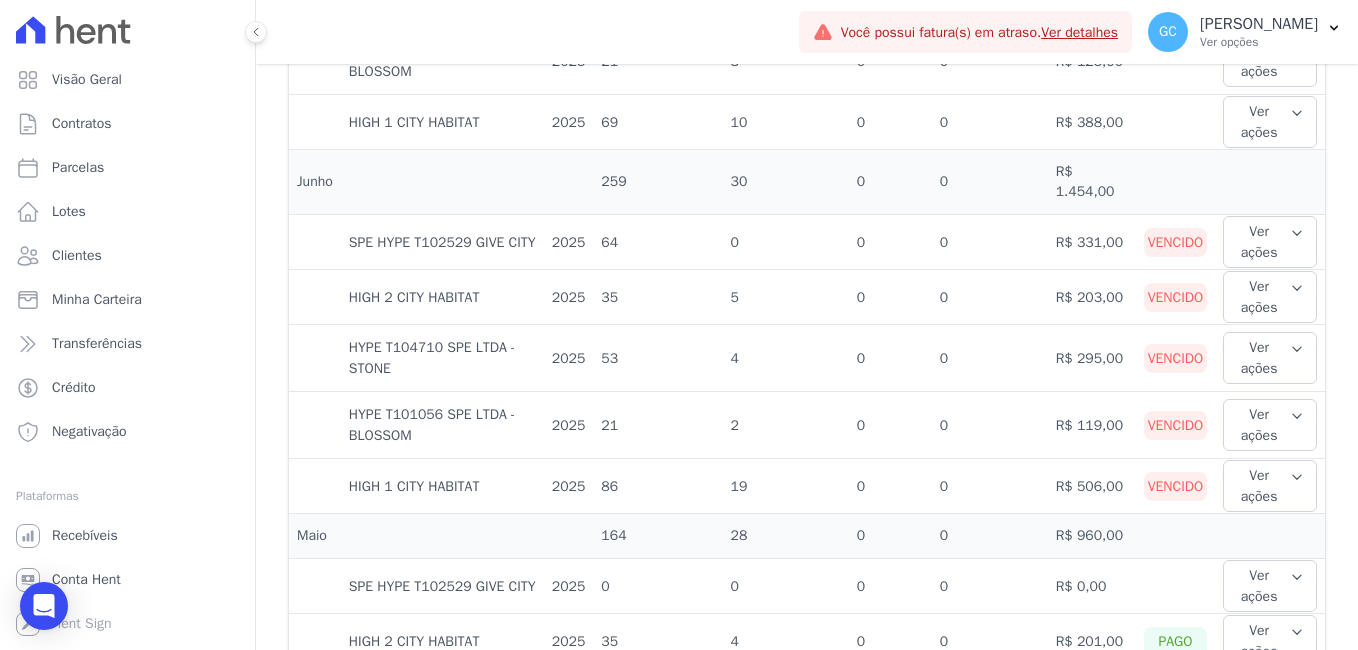 click on "Vencido" at bounding box center [1176, 297] 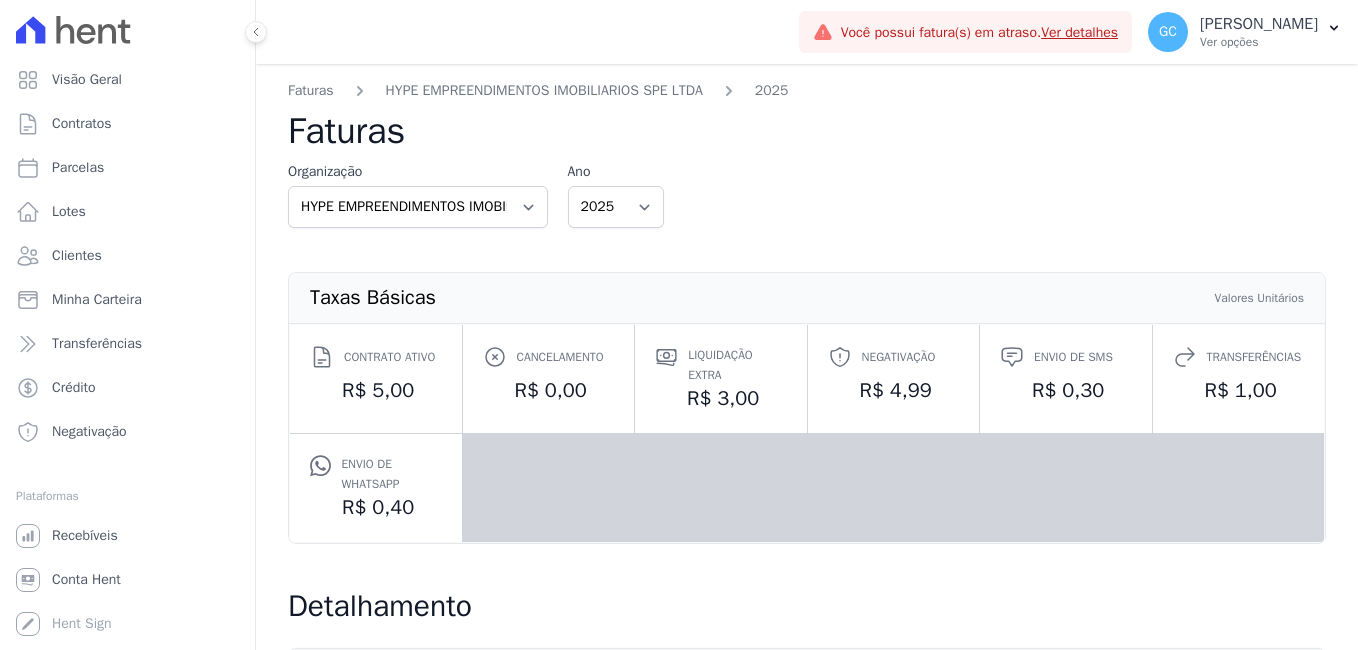 scroll, scrollTop: 0, scrollLeft: 0, axis: both 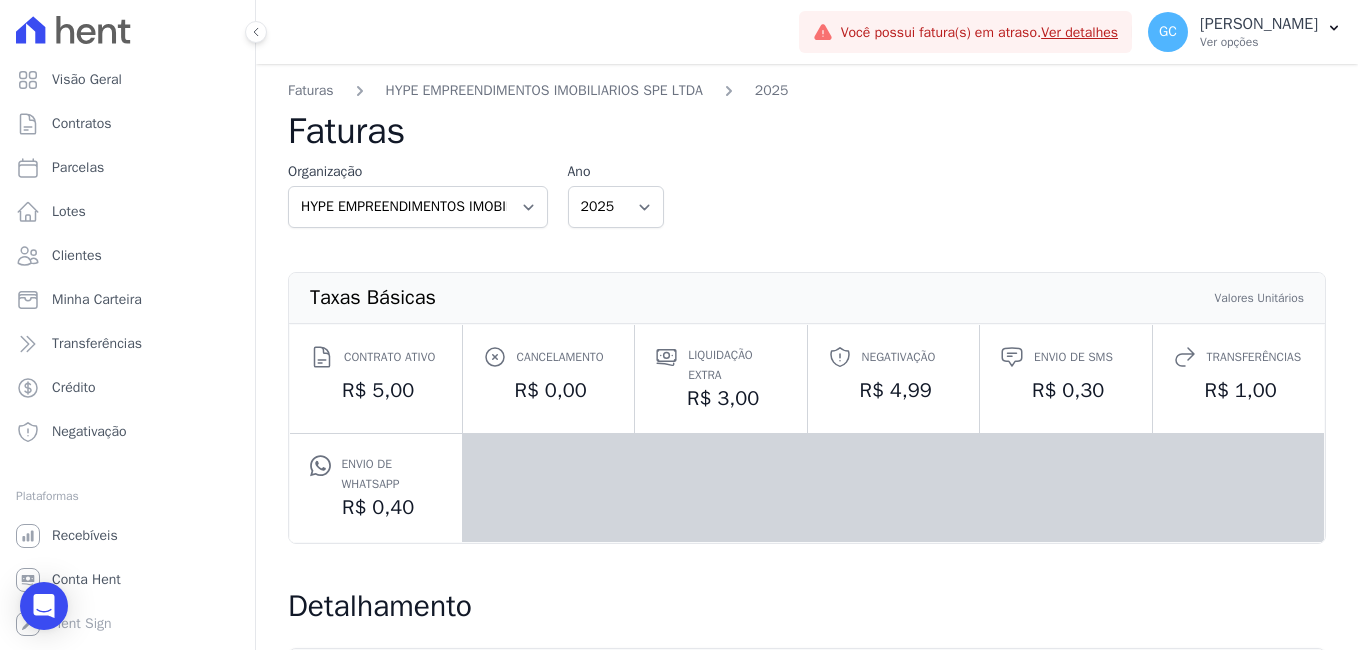 click on "Ver detalhes" at bounding box center (1079, 32) 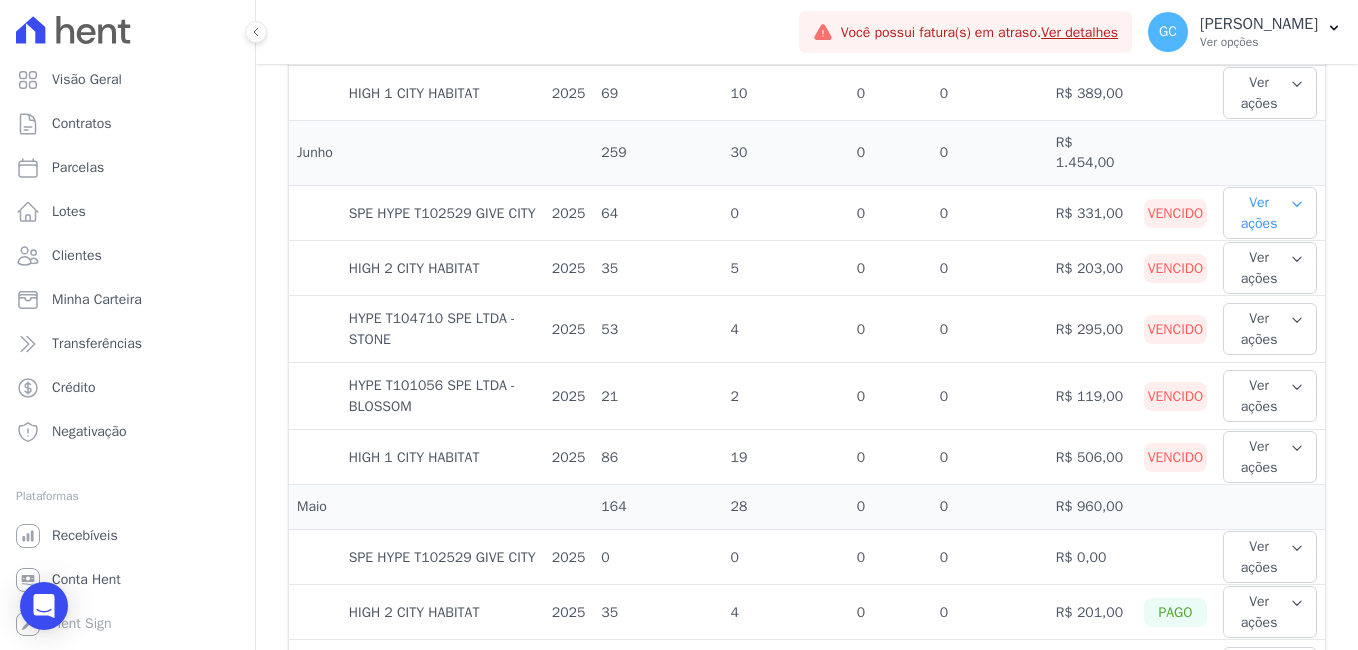 scroll, scrollTop: 900, scrollLeft: 0, axis: vertical 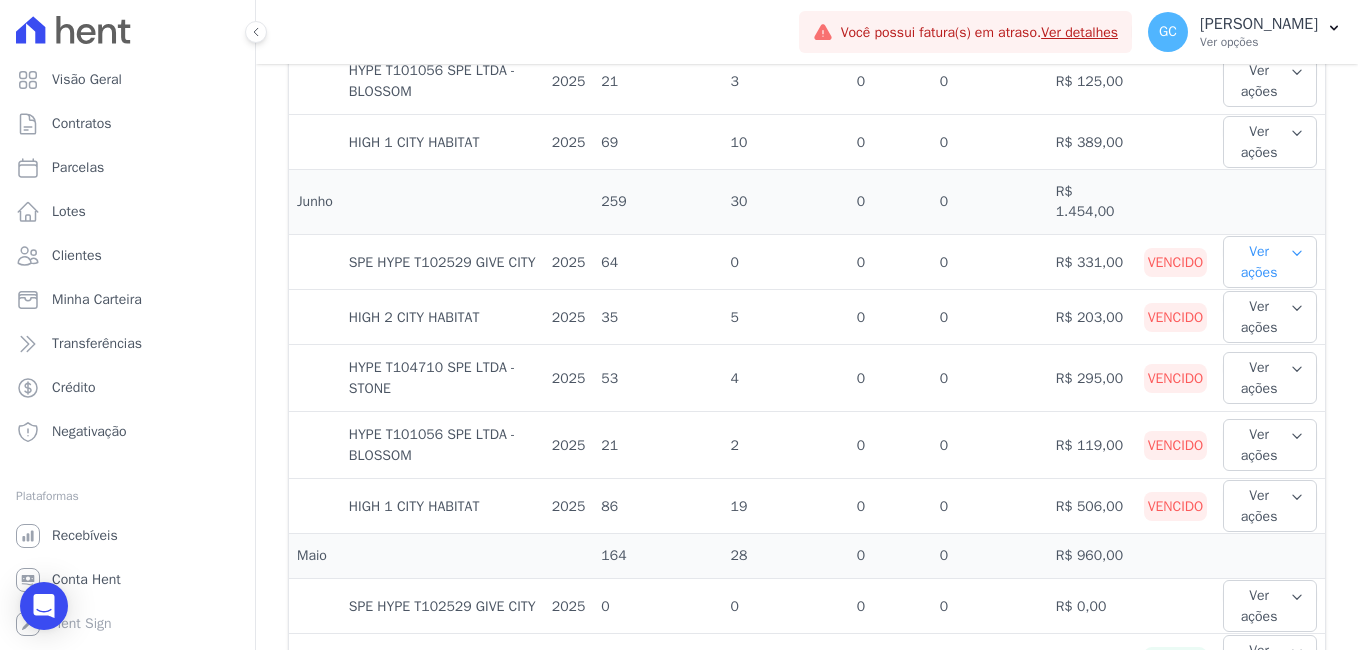 click on "Ver ações" at bounding box center (1270, 262) 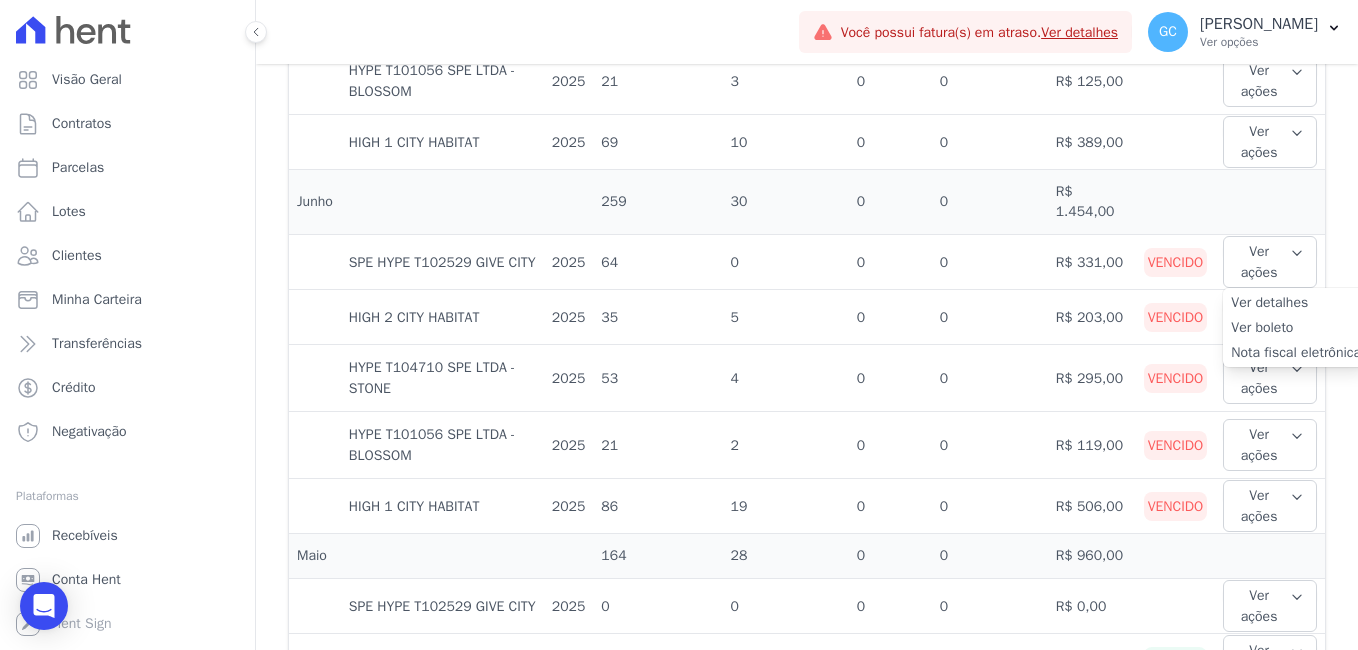 click on "Mês
Empreendimento
Ano
Contratos cobrados
Pagamentos extras
Envio de SMS
Envio de Whatsapp
Valor
Status
Ações
Julho
241
21" at bounding box center [807, 457] 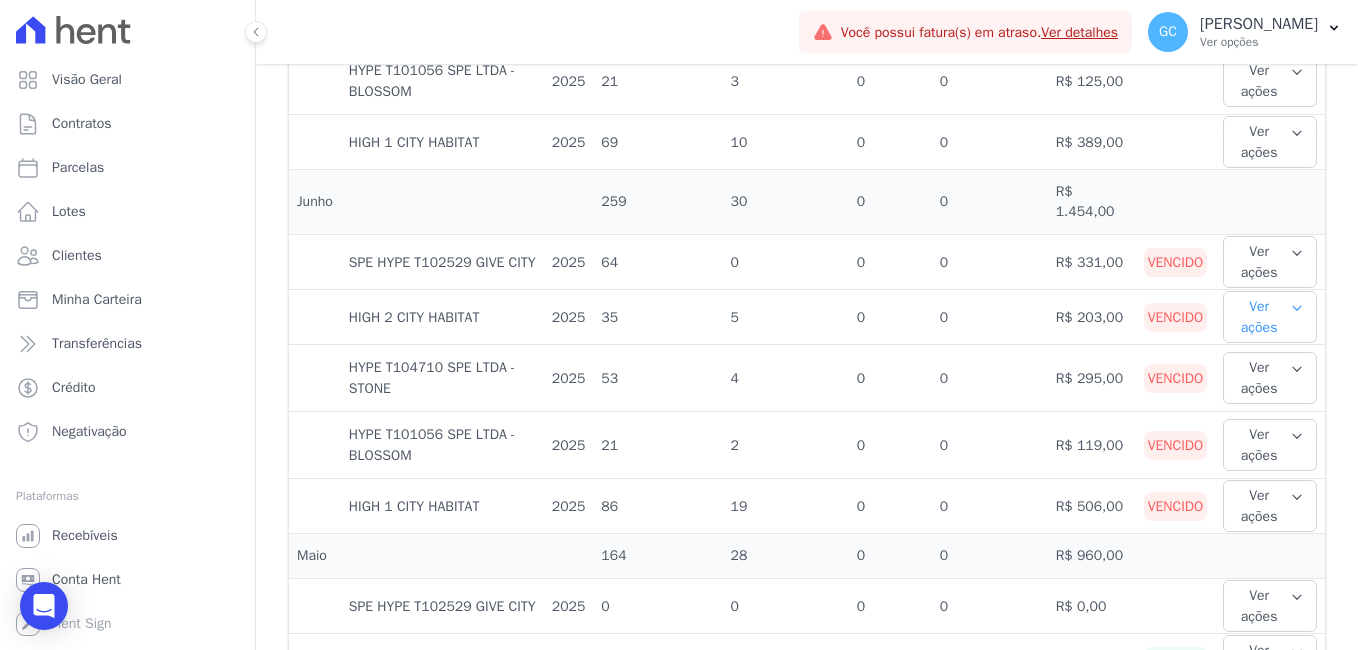 click on "Ver ações" at bounding box center [1270, 317] 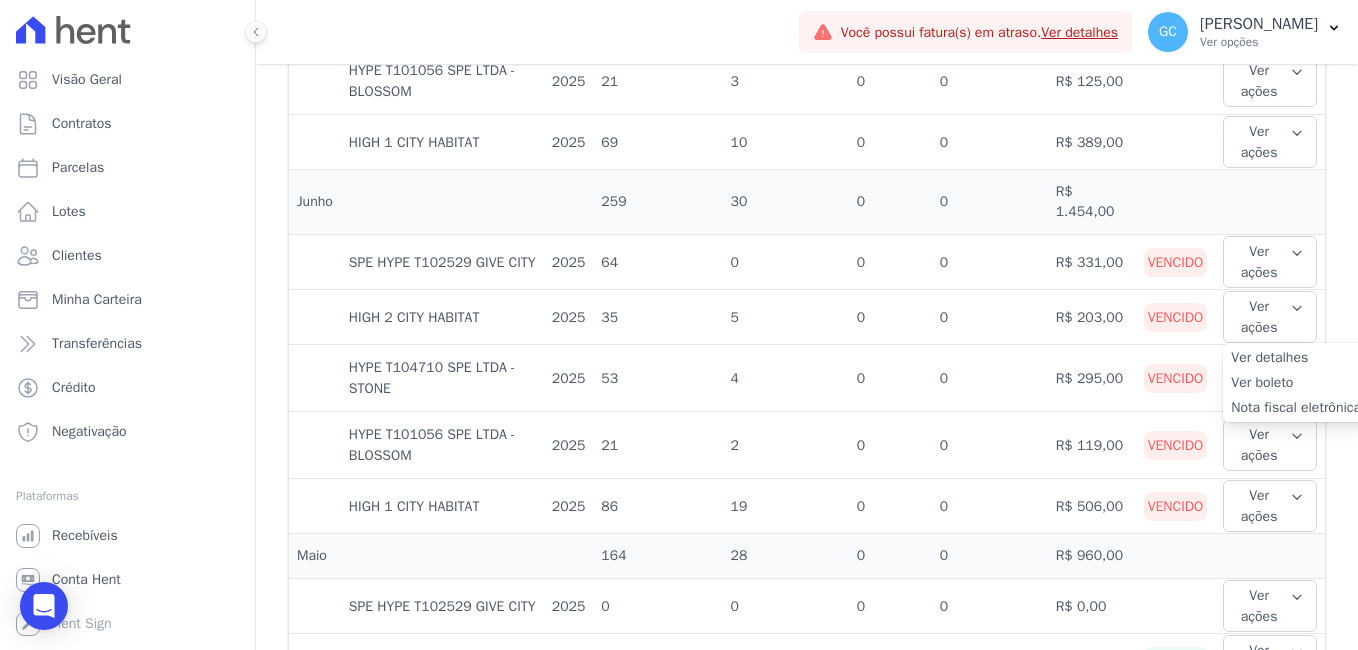 click on "Ver detalhes" at bounding box center (1296, 357) 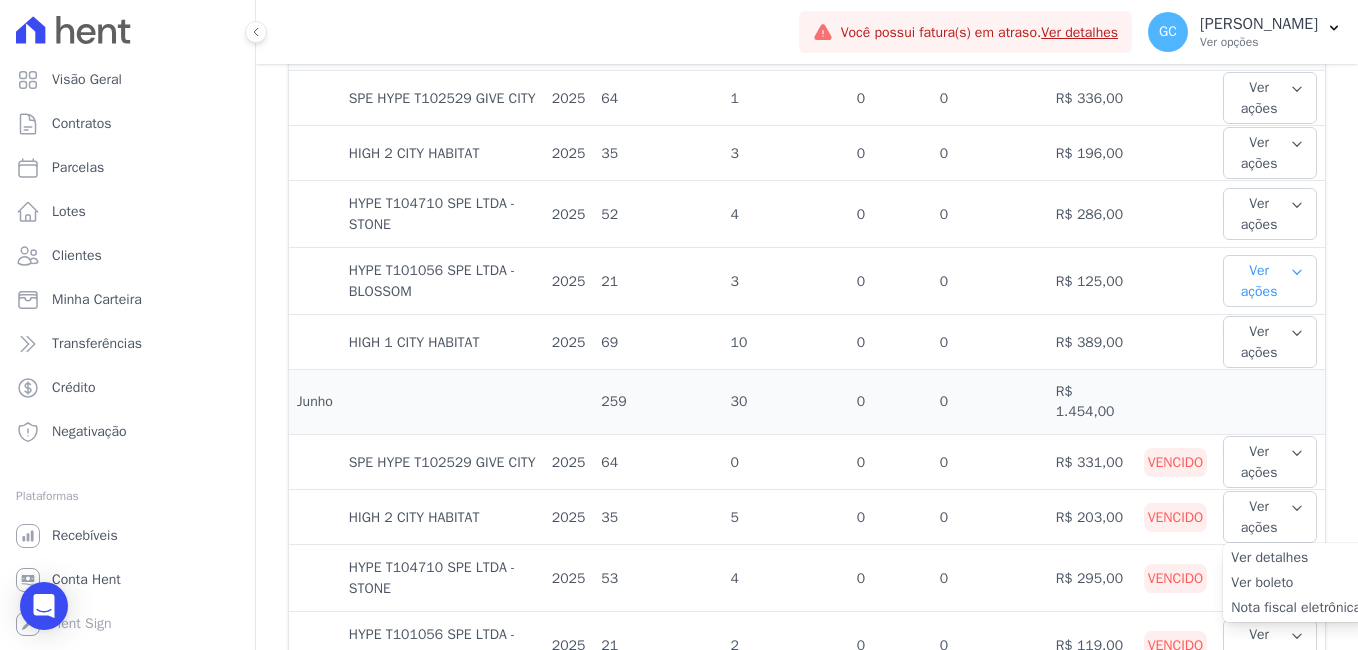 scroll, scrollTop: 1000, scrollLeft: 0, axis: vertical 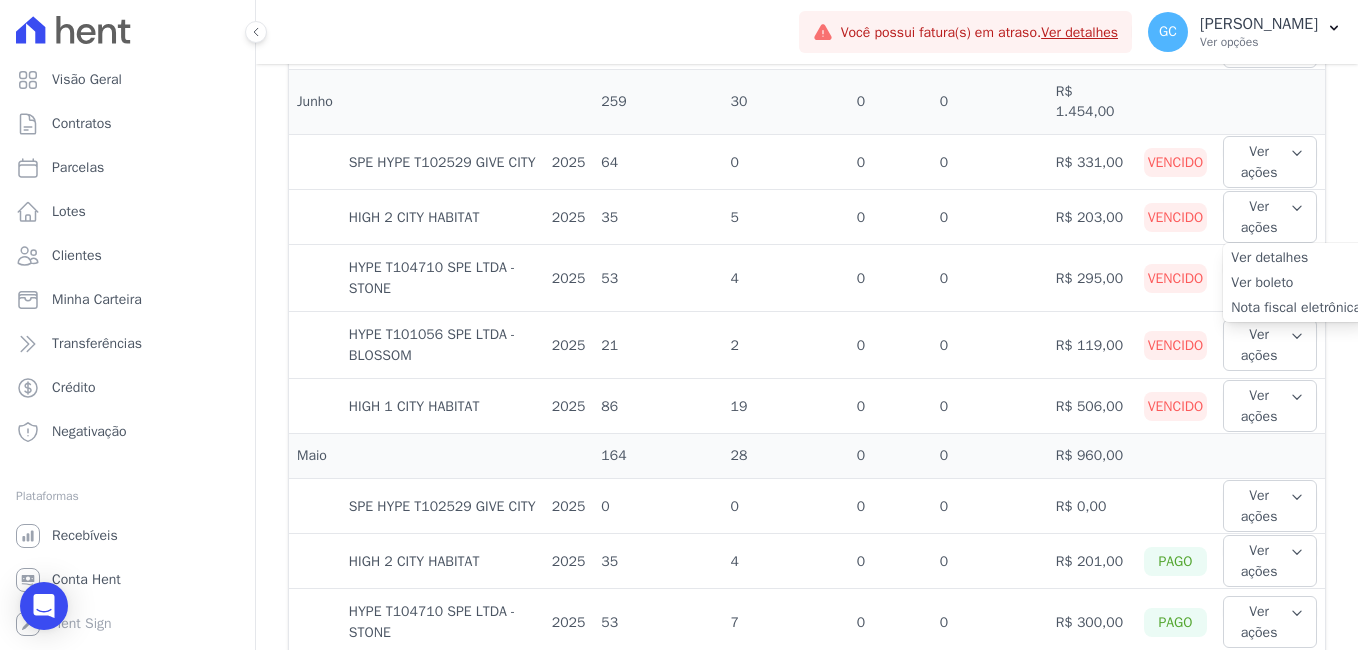 drag, startPoint x: 1336, startPoint y: 378, endPoint x: 1315, endPoint y: 355, distance: 31.144823 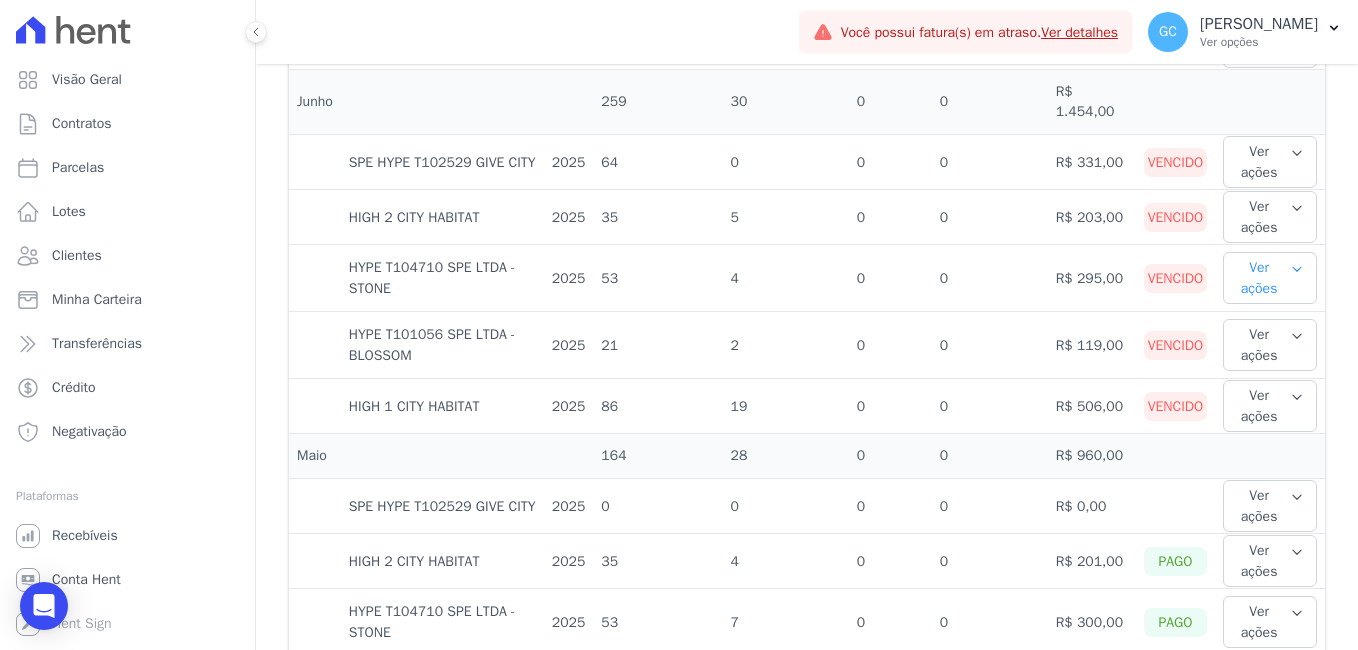 click on "Ver ações" at bounding box center [1270, 278] 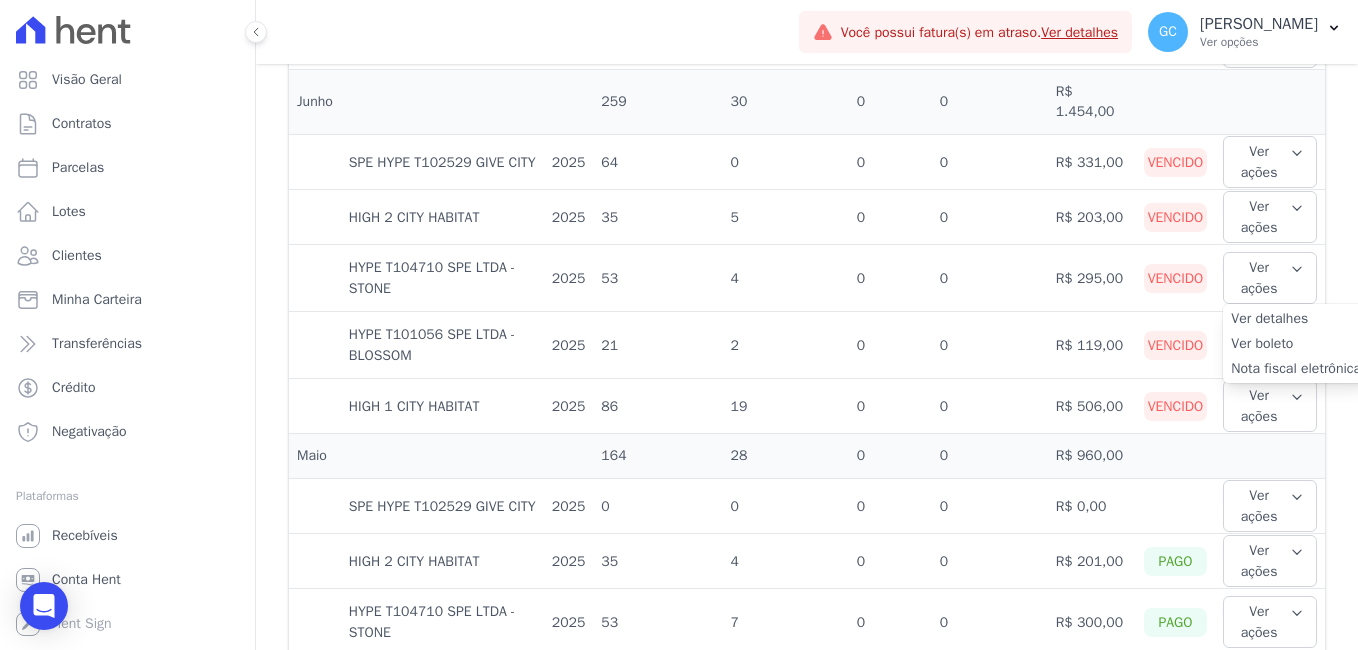 drag, startPoint x: 1320, startPoint y: 455, endPoint x: 1301, endPoint y: 407, distance: 51.62364 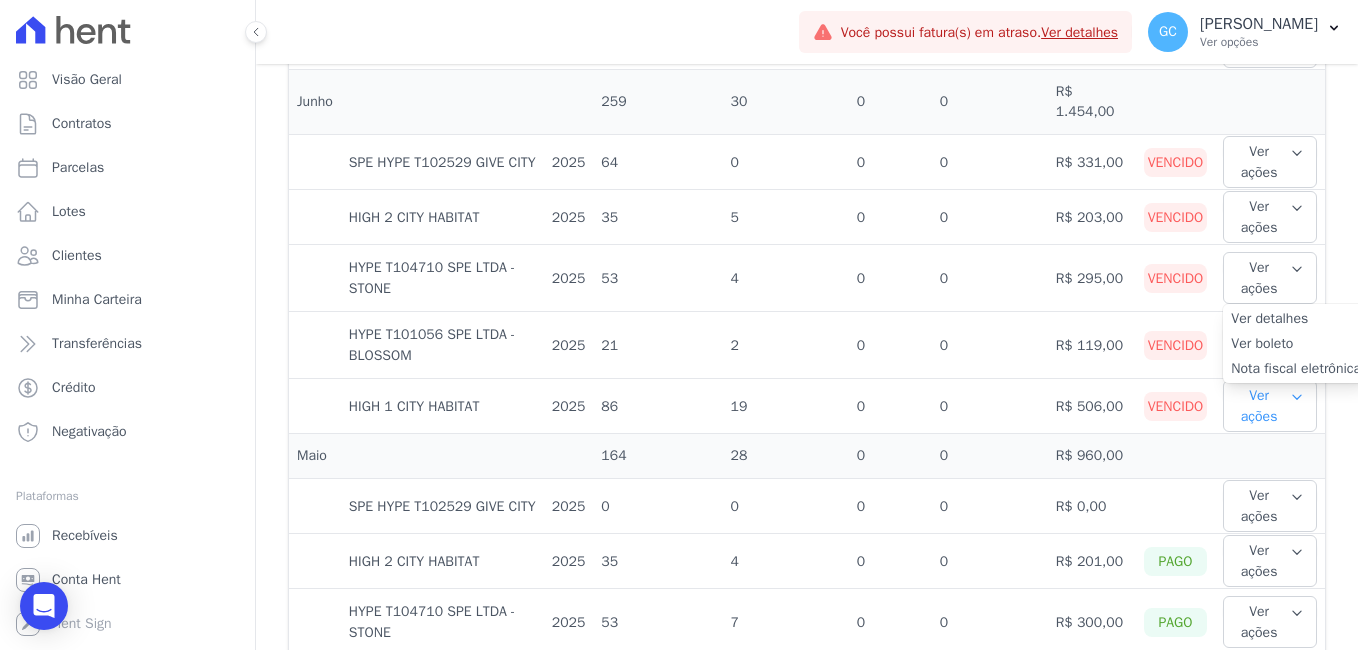 click on "Mês
Empreendimento
Ano
Contratos cobrados
Pagamentos extras
Envio de SMS
Envio de Whatsapp
Valor
Status
Ações
Julho
241
21" at bounding box center (807, 357) 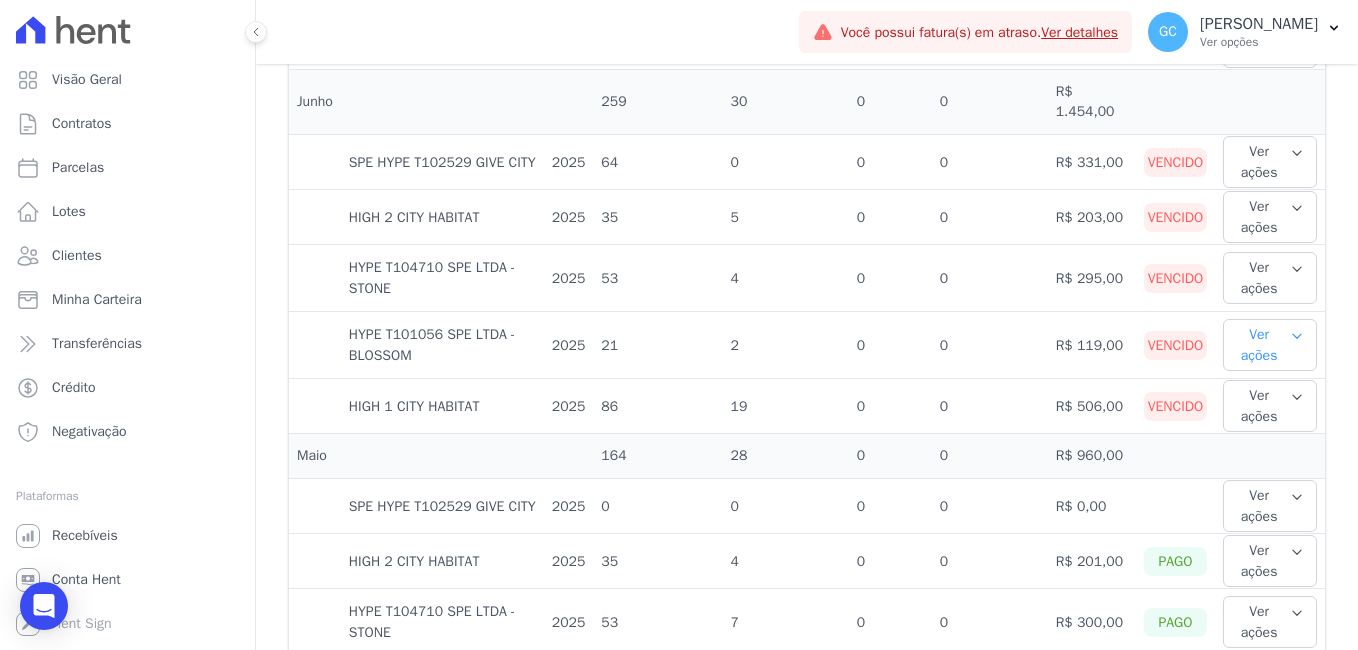 click on "Ver ações" at bounding box center [1270, 345] 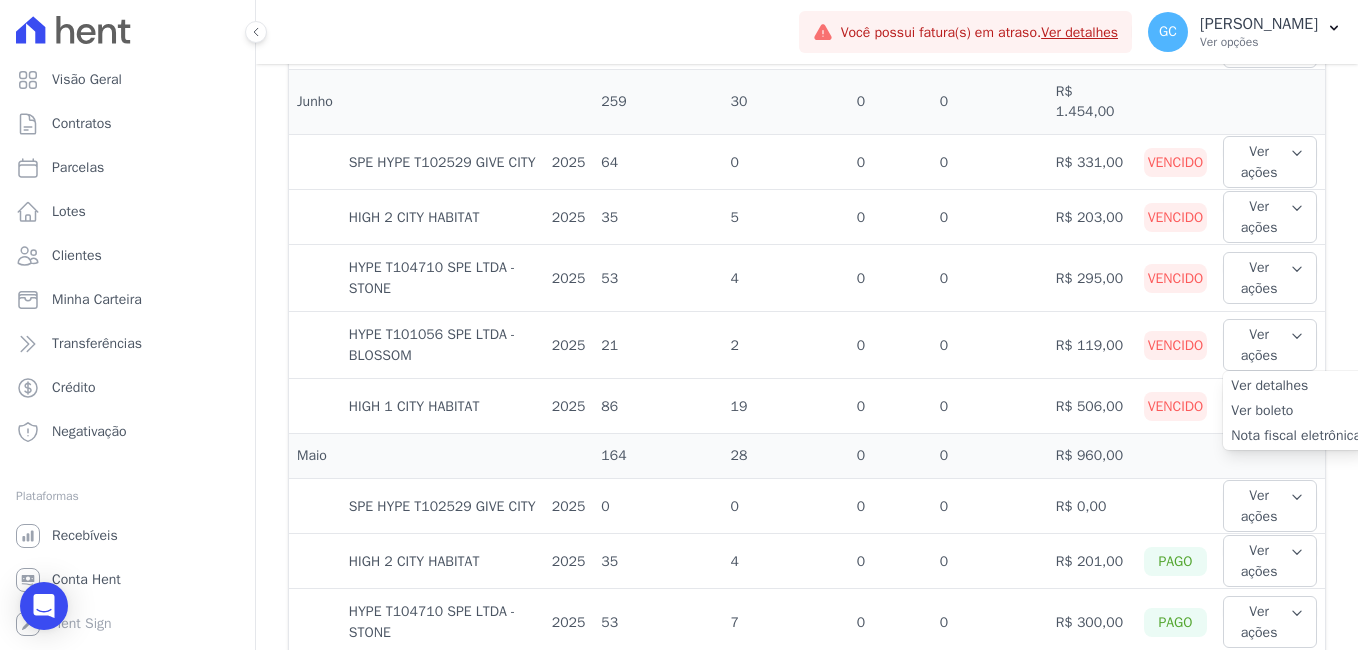 click on "Mês
Empreendimento
Ano
Contratos cobrados
Pagamentos extras
Envio de SMS
Envio de Whatsapp
Valor
Status
Ações
Julho
241
21" at bounding box center (807, 357) 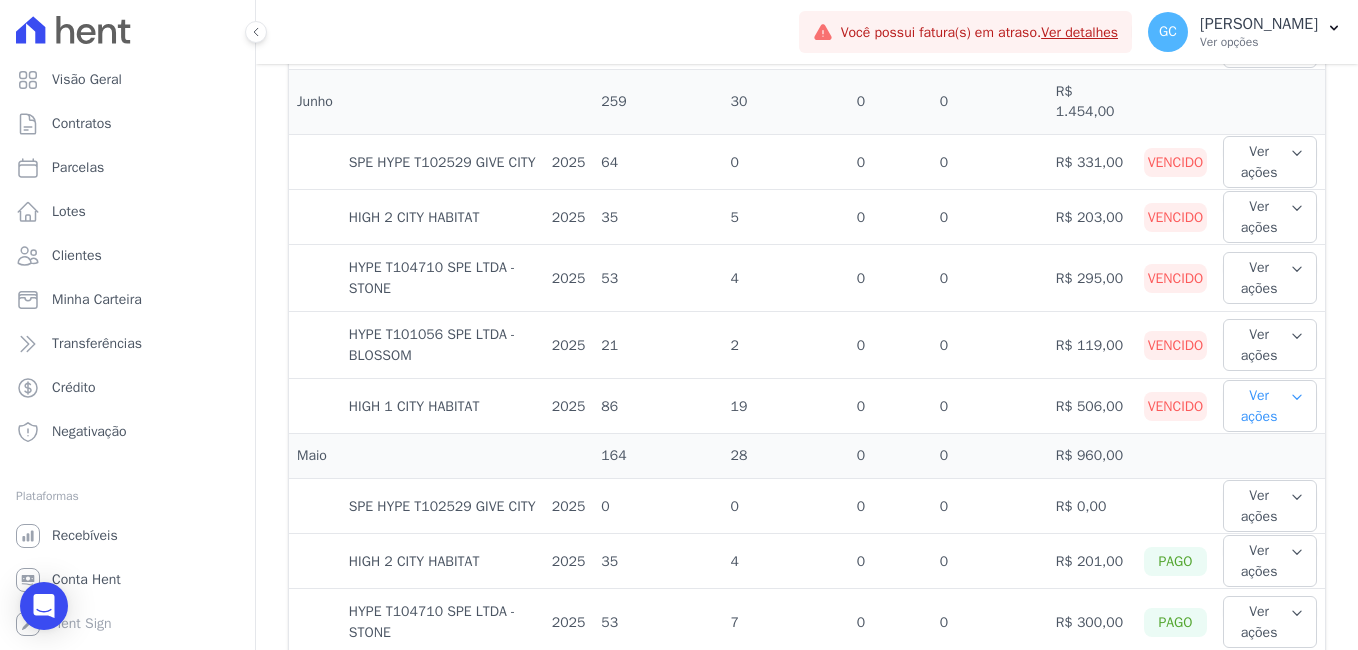 click on "Ver ações" at bounding box center [1270, 406] 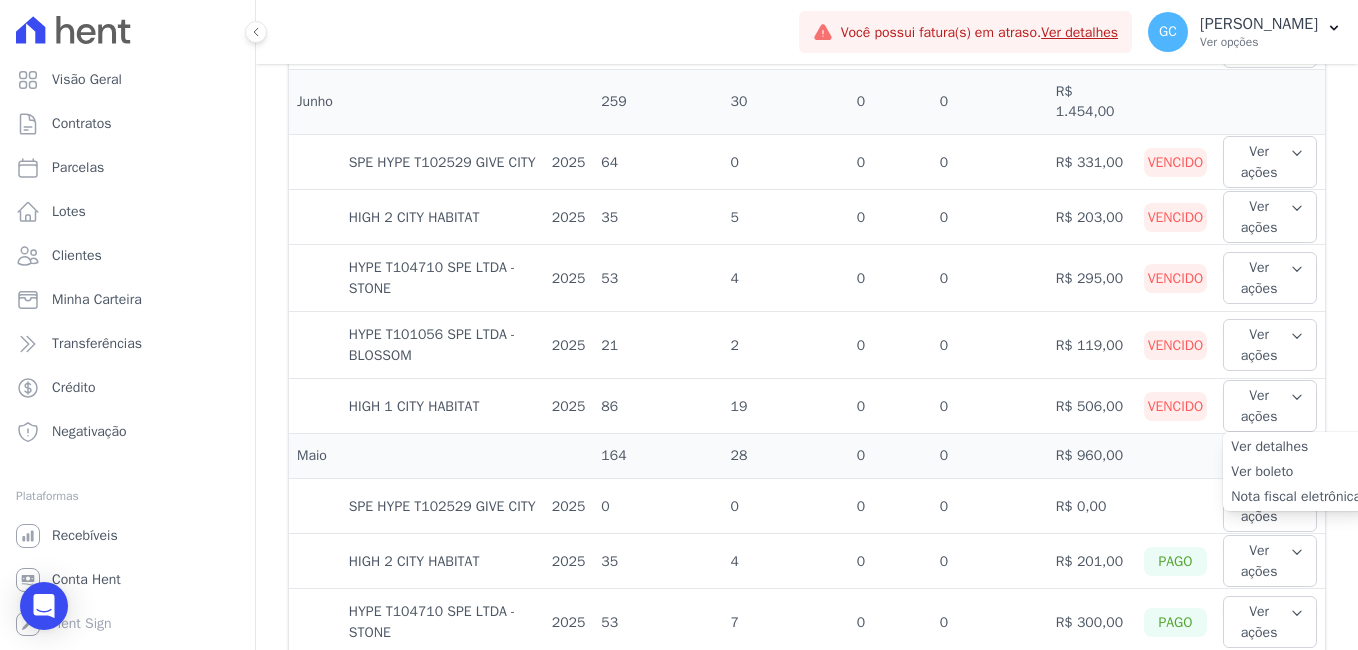 click on "Ver detalhes" at bounding box center (1296, 446) 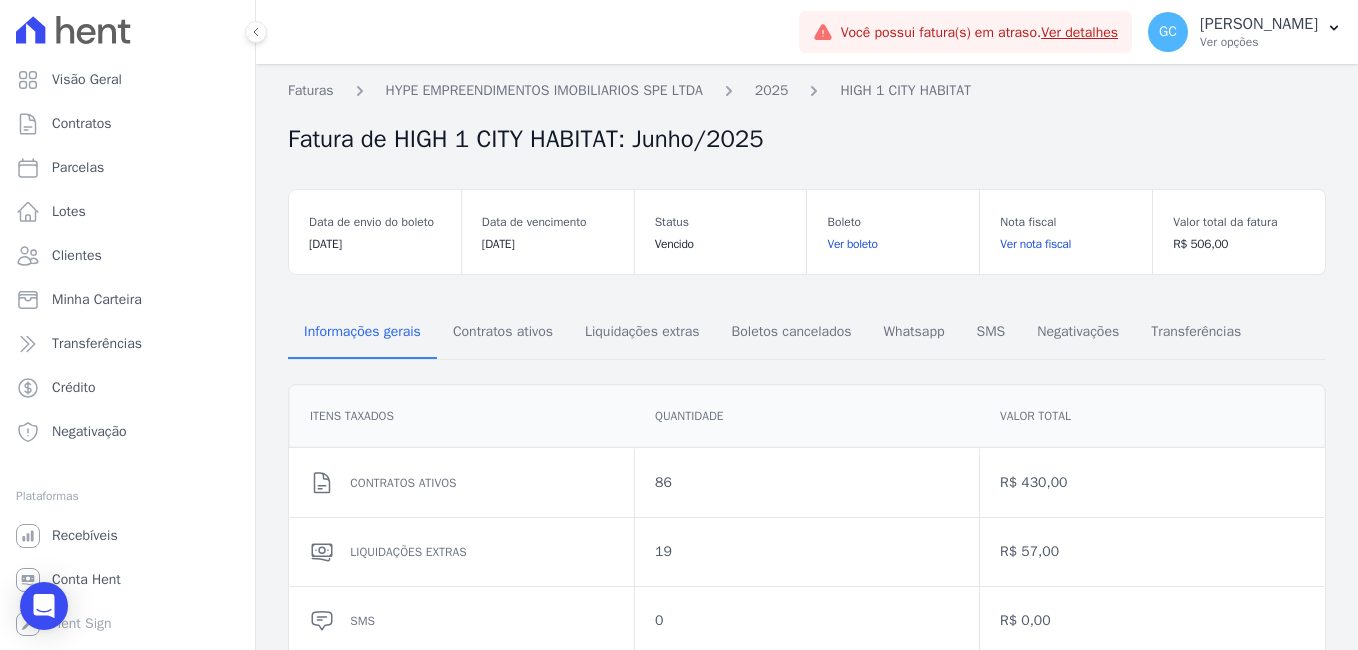 click on "Ver nota fiscal" at bounding box center [1066, 244] 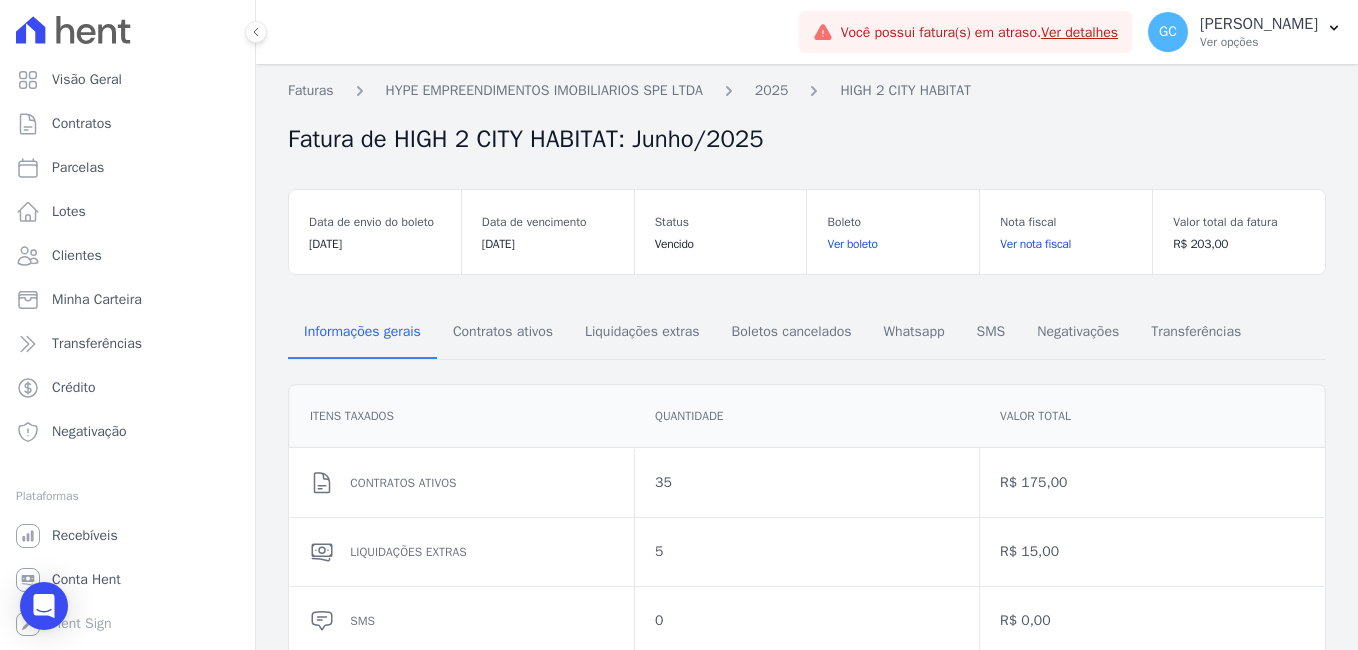 scroll, scrollTop: 0, scrollLeft: 0, axis: both 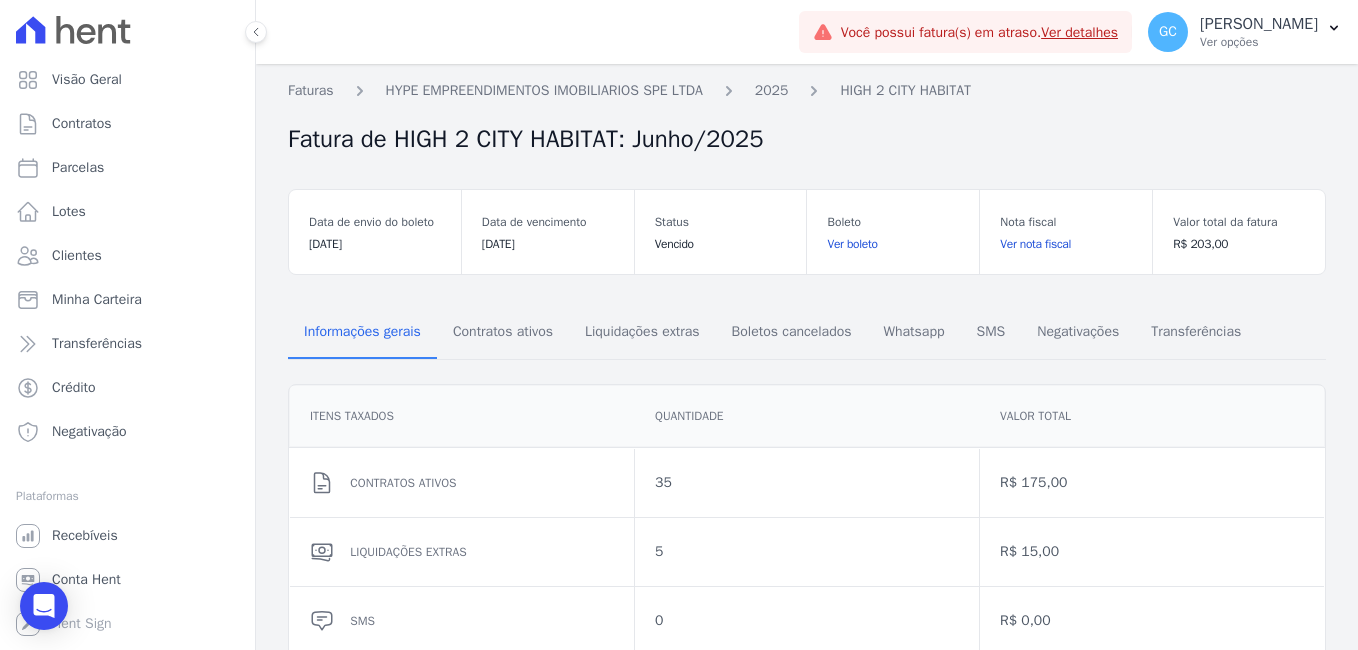 click on "Ver boleto" at bounding box center [893, 244] 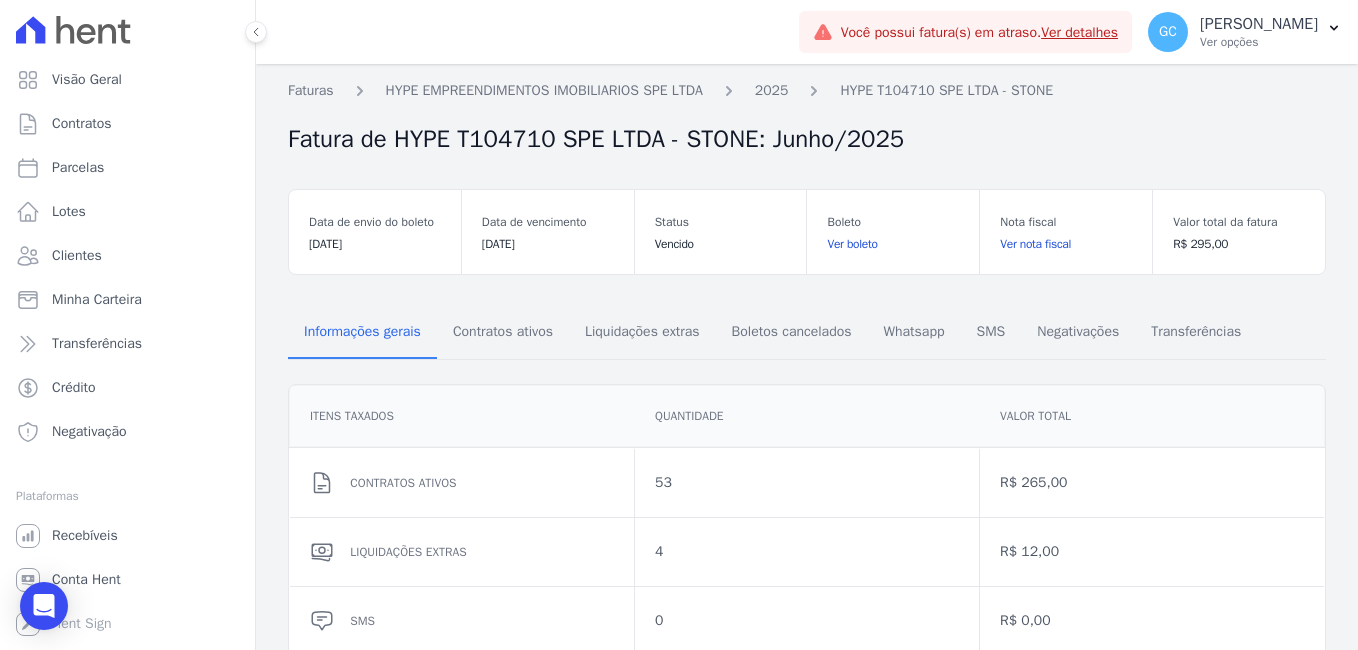 scroll, scrollTop: 0, scrollLeft: 0, axis: both 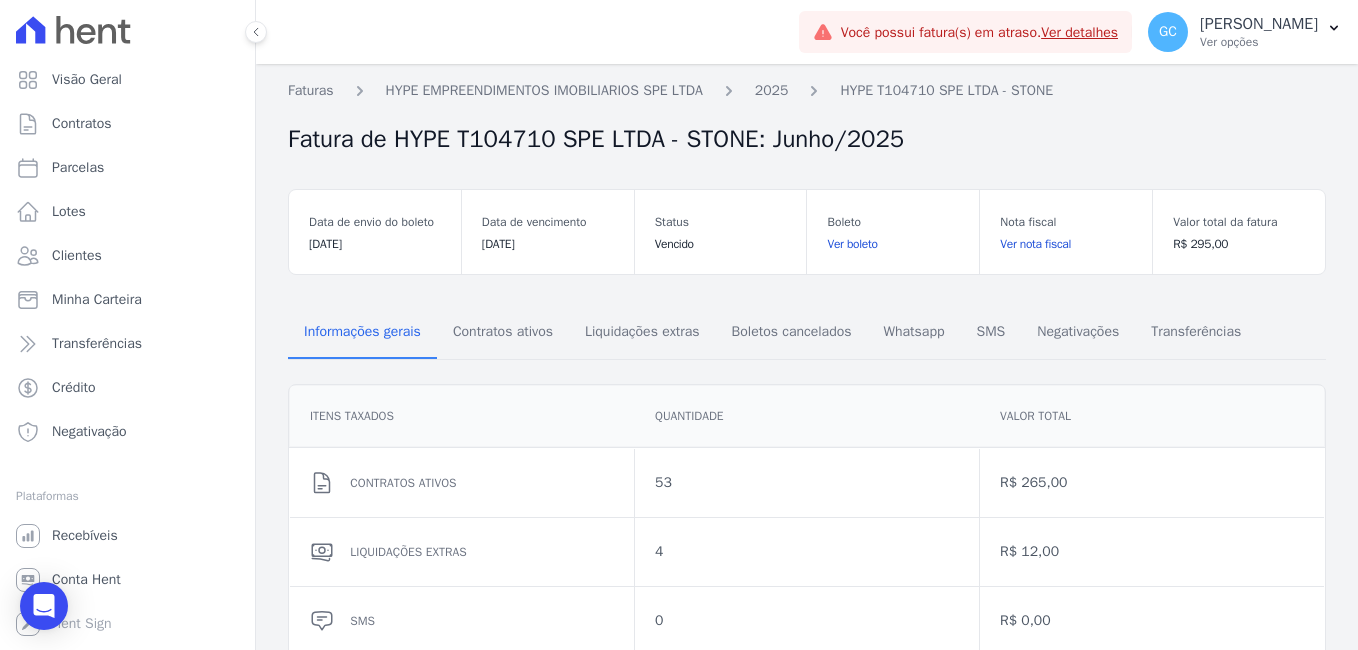 click on "Ver nota fiscal" at bounding box center [1066, 244] 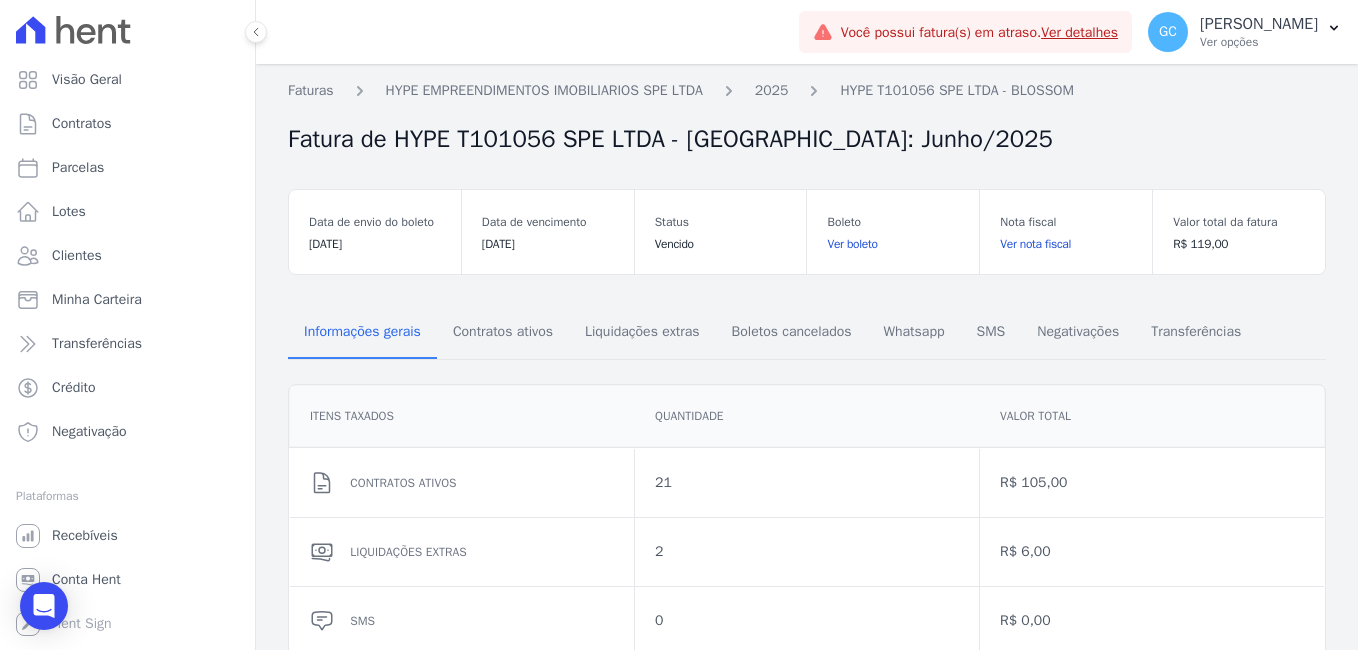 scroll, scrollTop: 0, scrollLeft: 0, axis: both 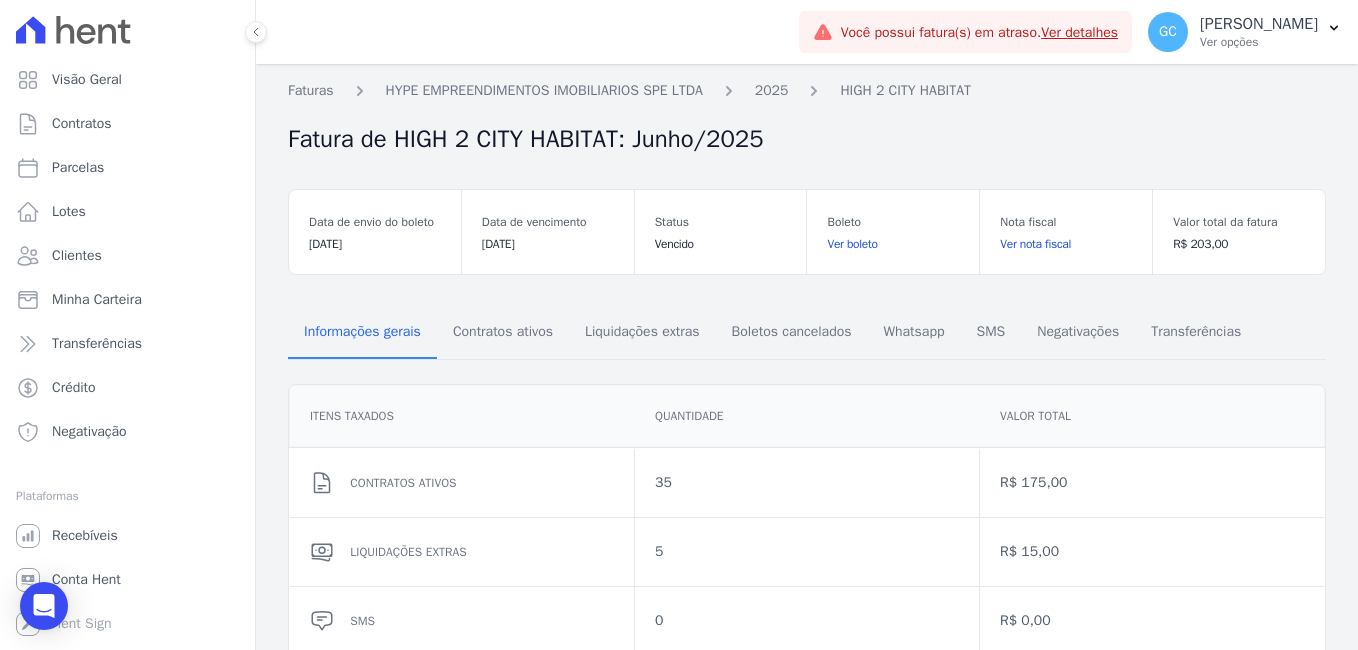 click on "Ver nota fiscal" at bounding box center [1066, 244] 